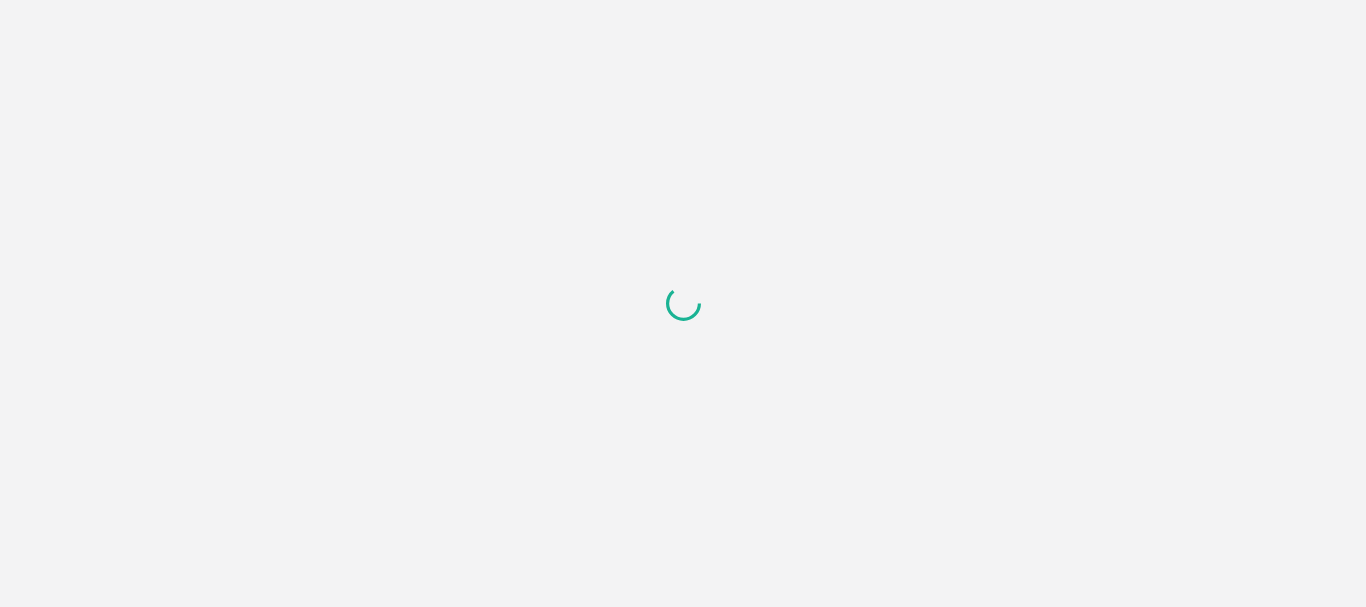 scroll, scrollTop: 0, scrollLeft: 0, axis: both 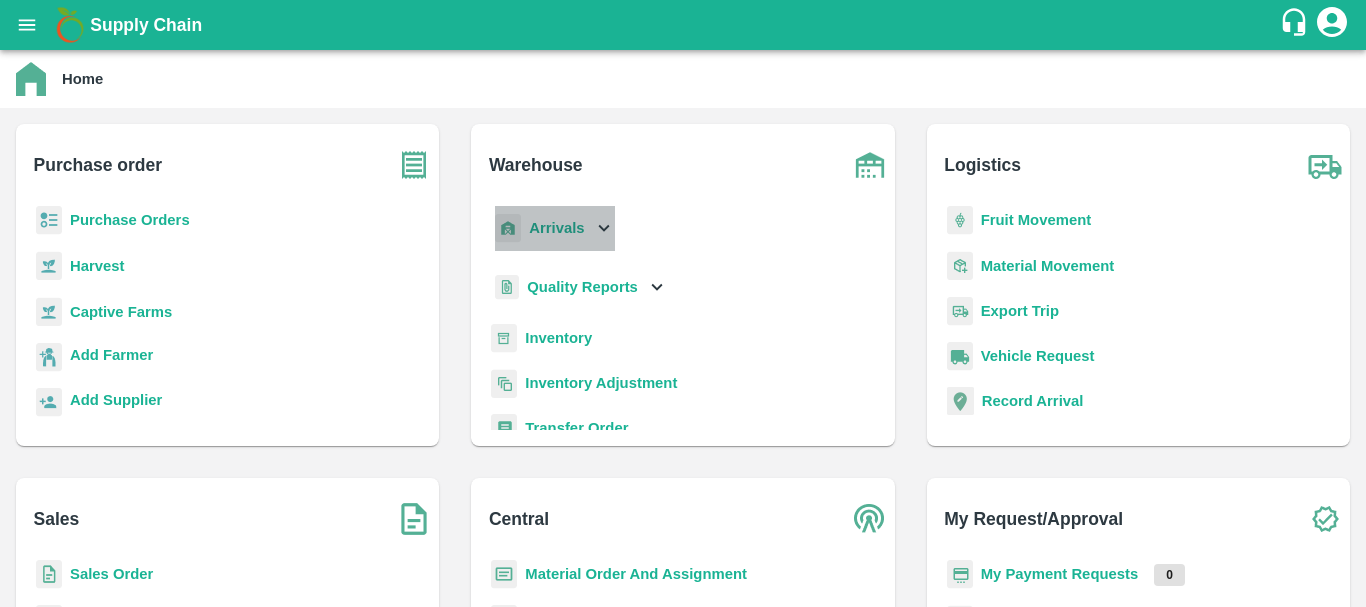 click on "Arrivals" at bounding box center (556, 228) 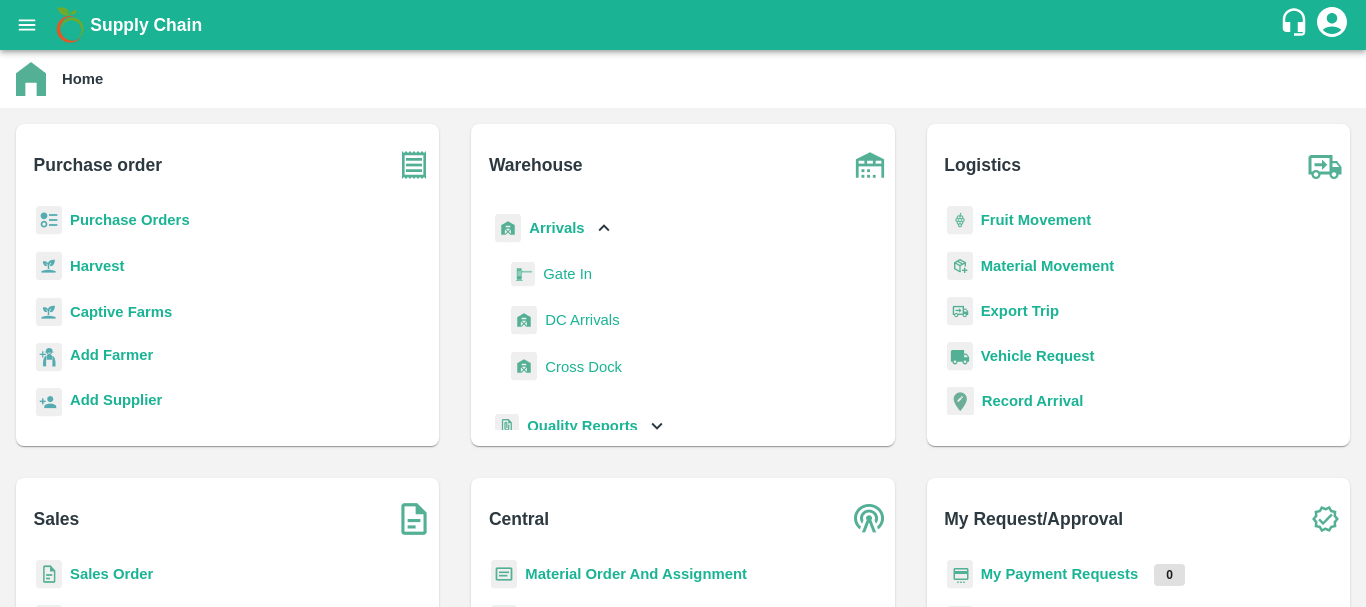 click on "DC Arrivals" at bounding box center [582, 320] 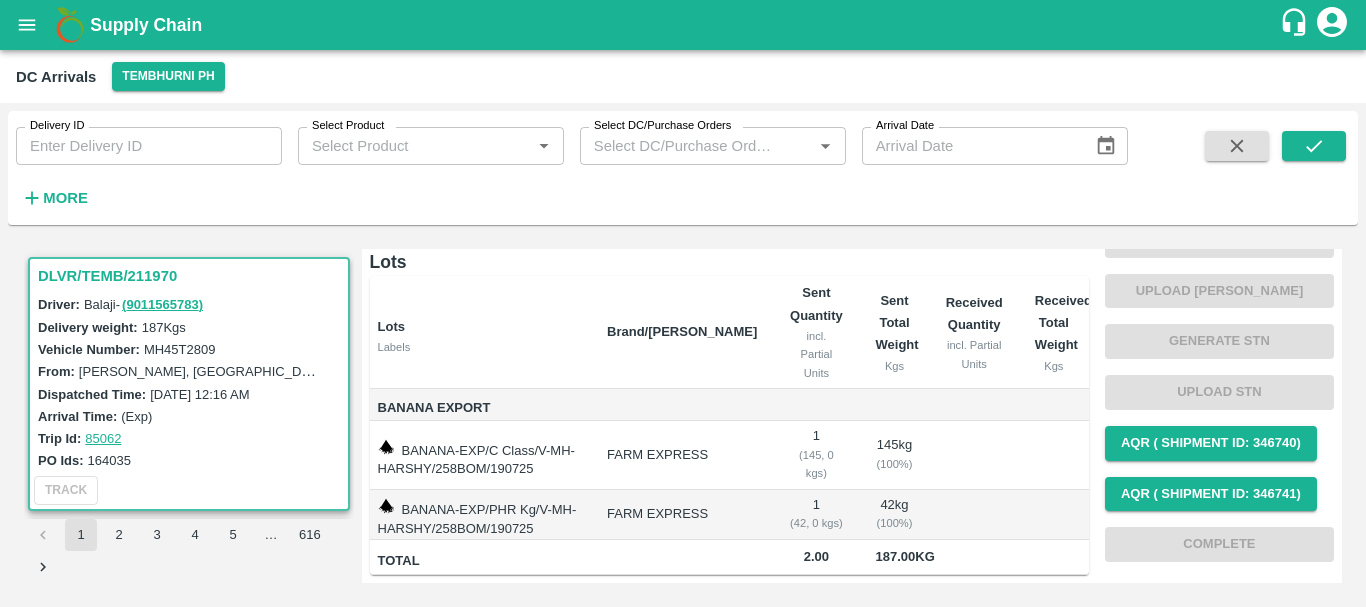 scroll, scrollTop: 0, scrollLeft: 0, axis: both 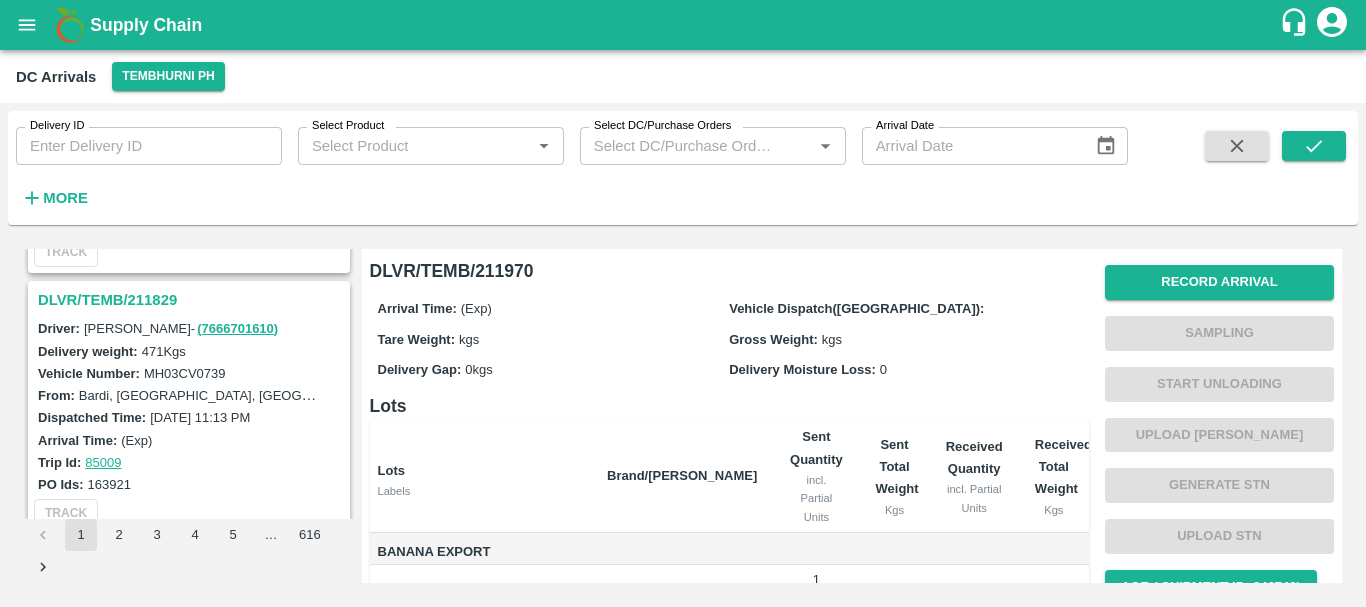 click on "DLVR/TEMB/211829" at bounding box center (192, 300) 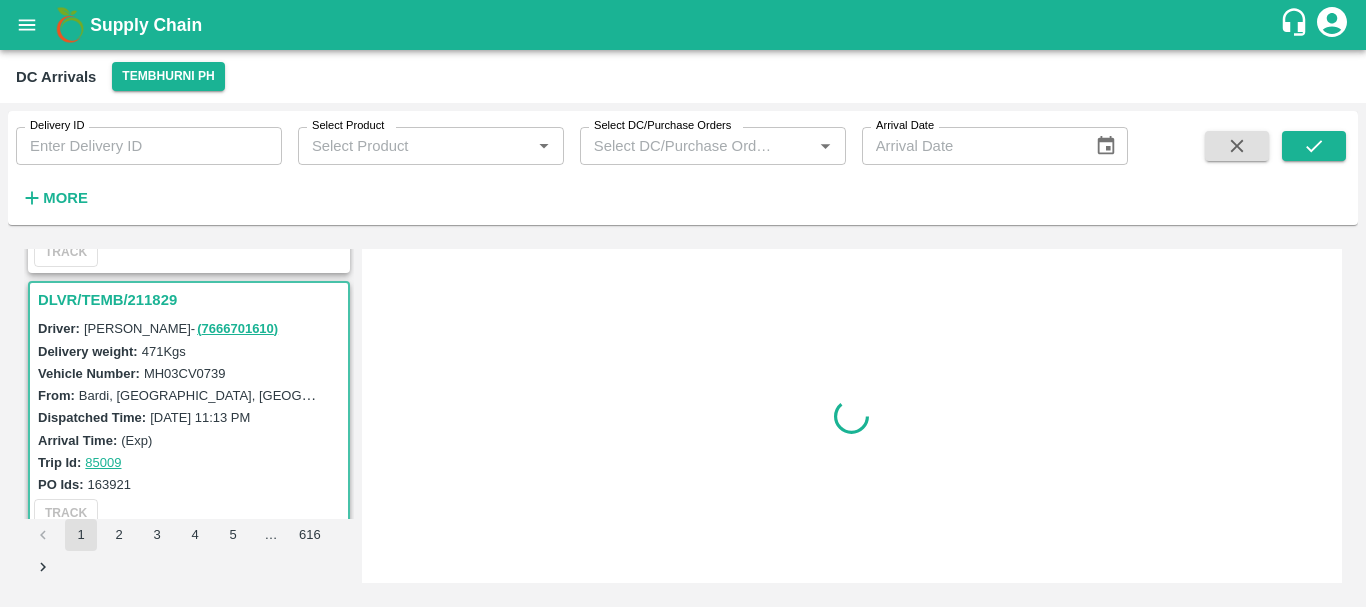 scroll, scrollTop: 2622, scrollLeft: 0, axis: vertical 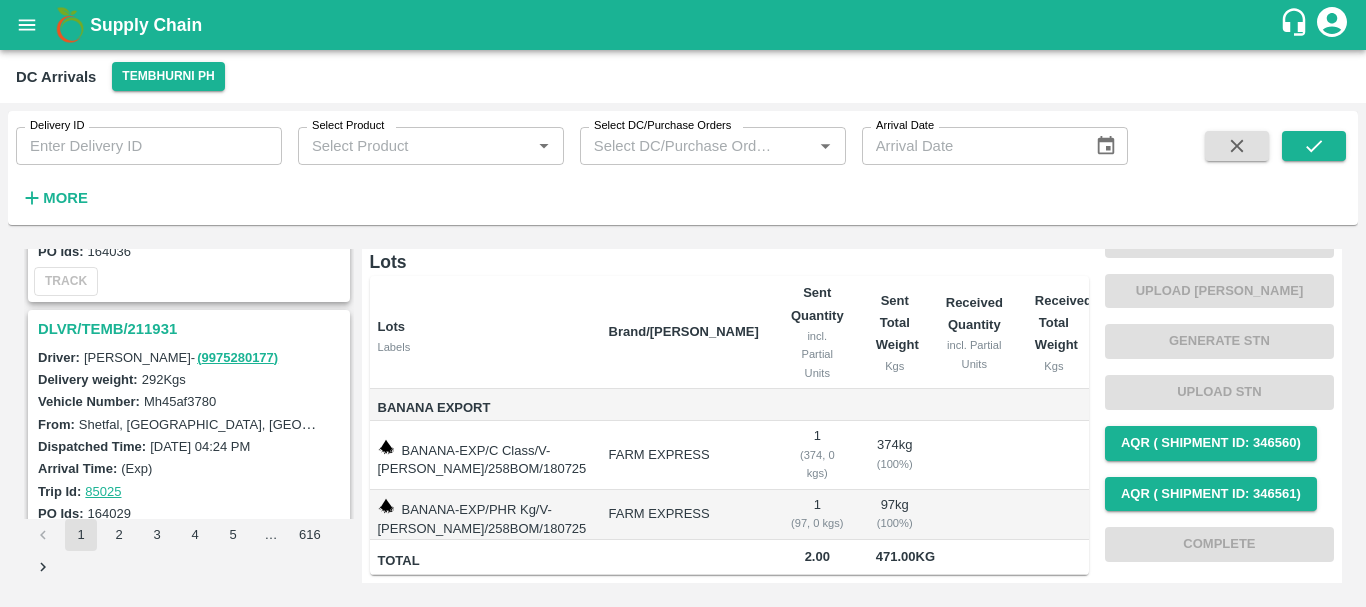click on "DLVR/TEMB/211931" at bounding box center [192, 329] 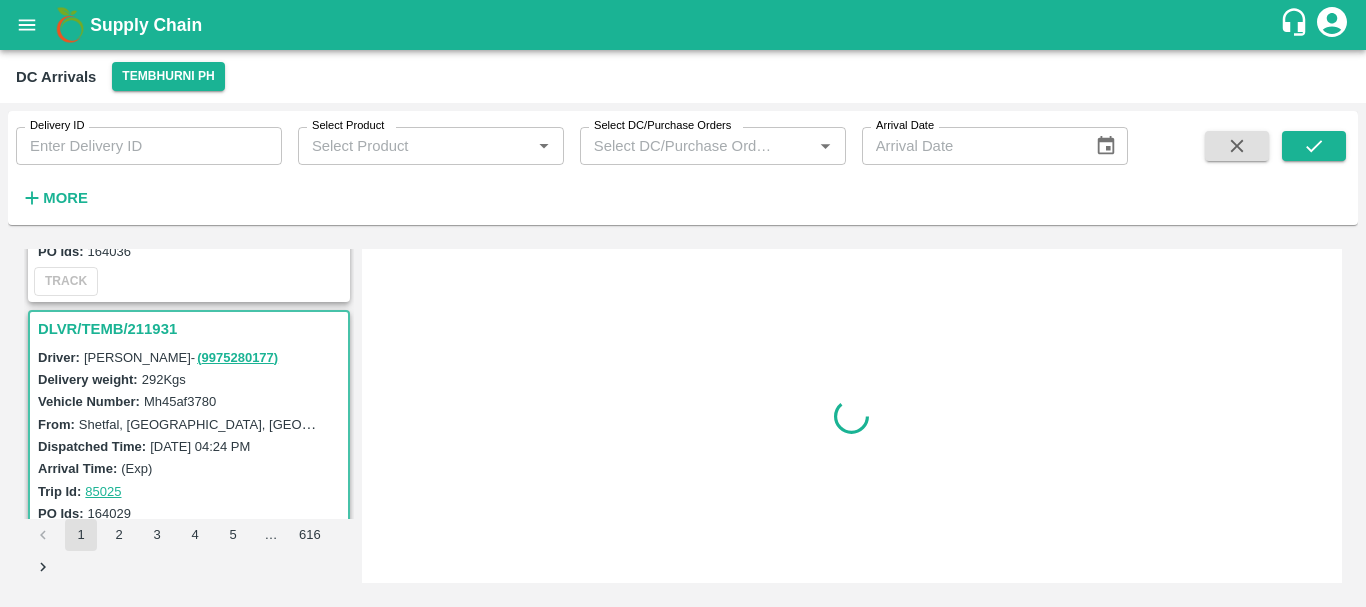 scroll, scrollTop: 0, scrollLeft: 0, axis: both 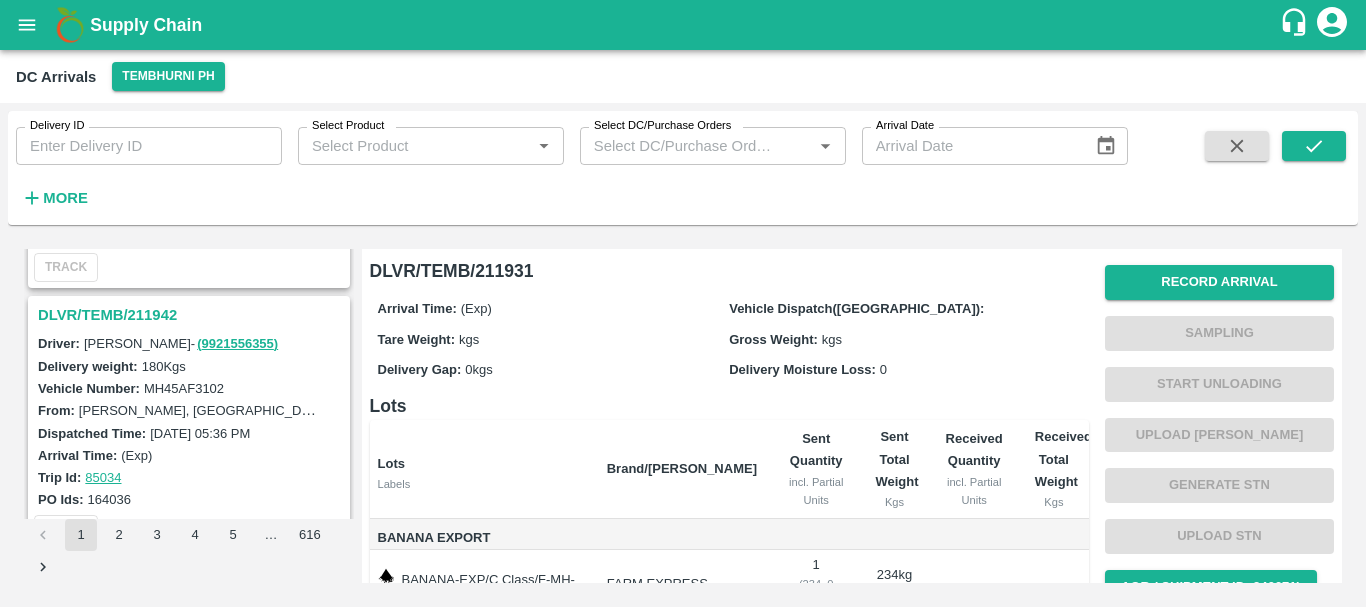 click on "DLVR/TEMB/211942" at bounding box center [192, 315] 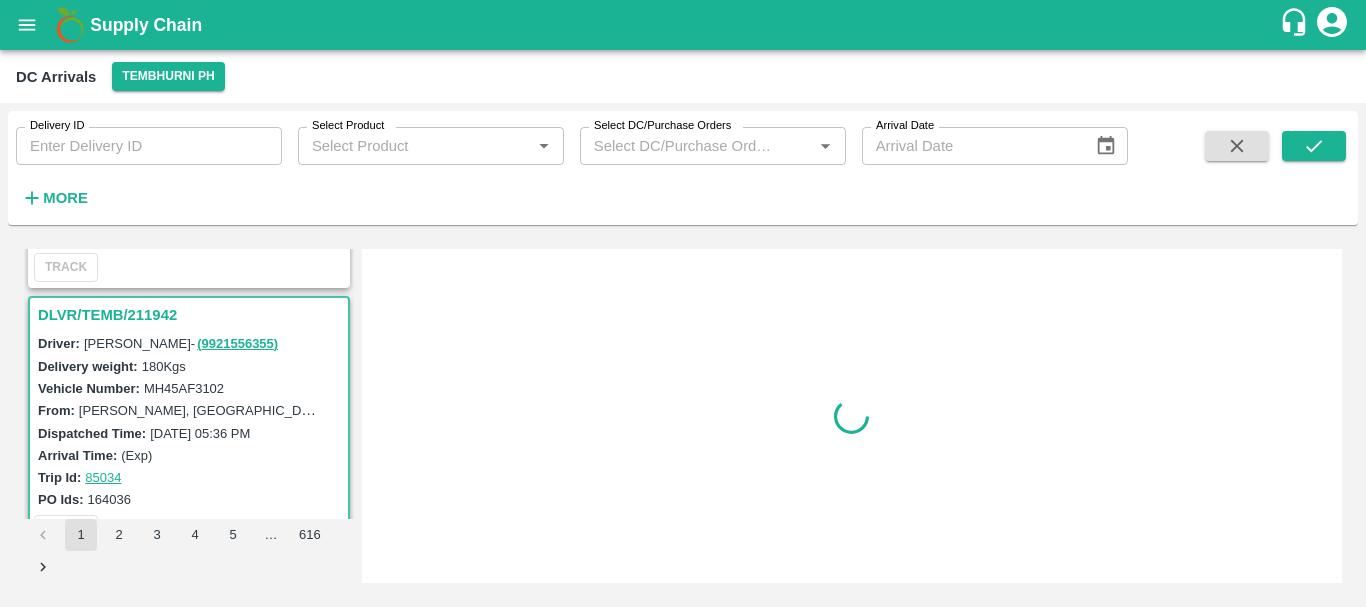 scroll, scrollTop: 2099, scrollLeft: 0, axis: vertical 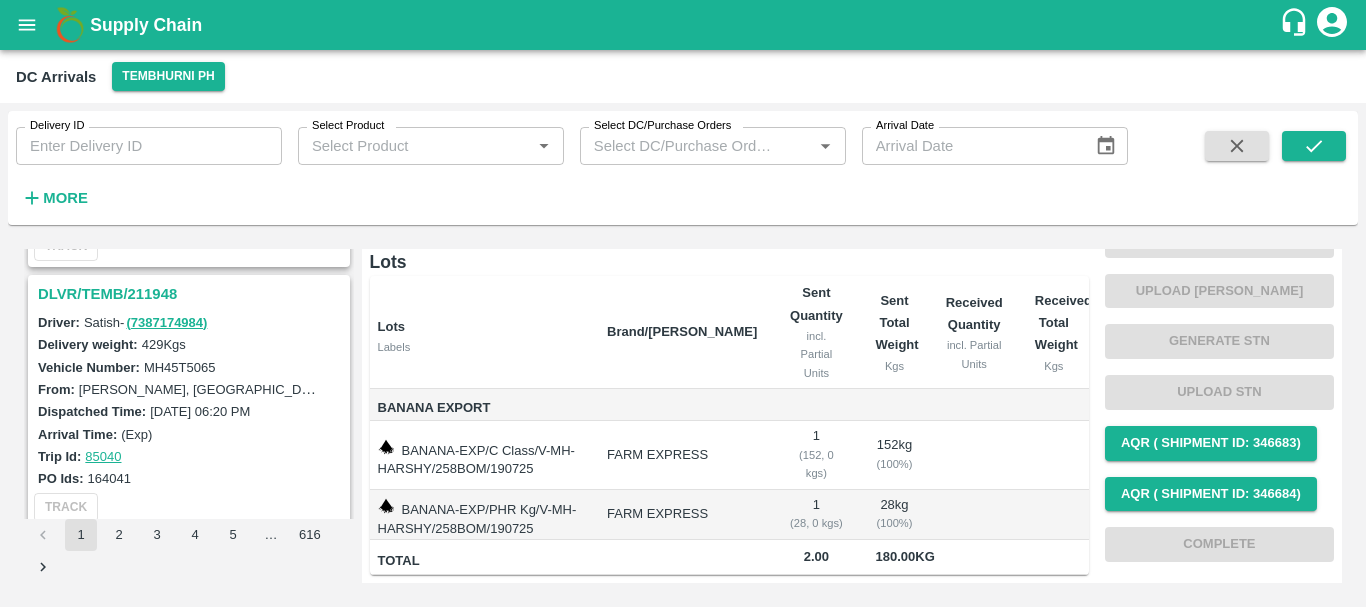 click on "DLVR/TEMB/211948" at bounding box center [192, 294] 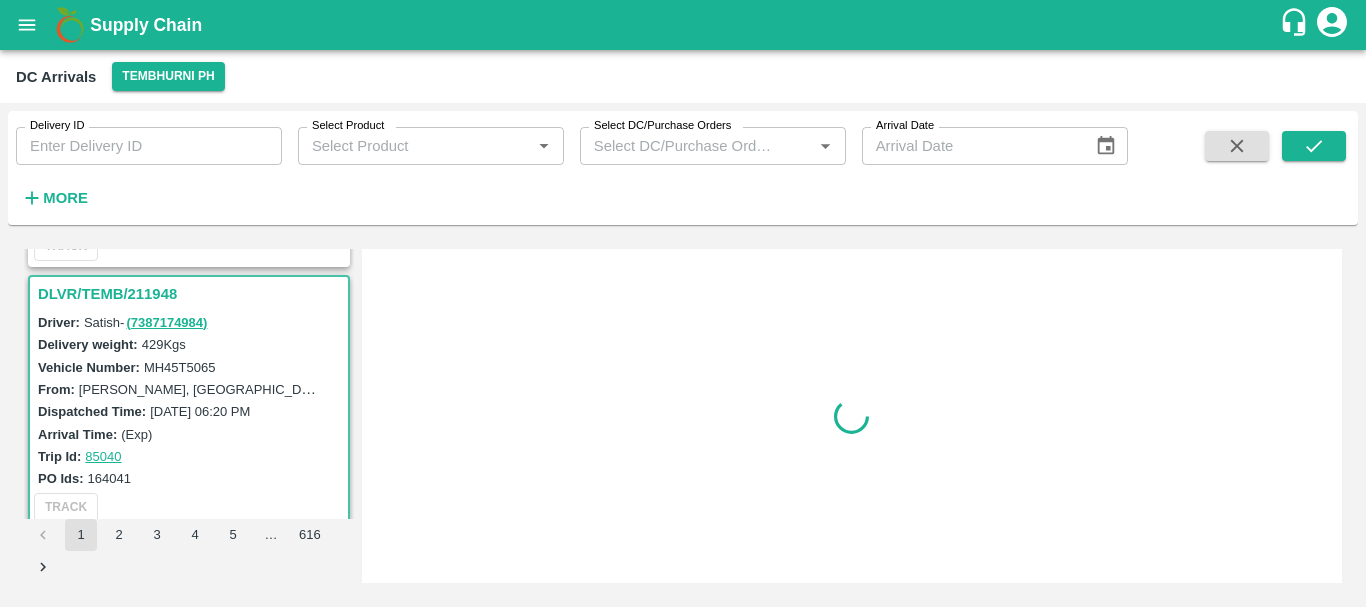 scroll, scrollTop: 0, scrollLeft: 0, axis: both 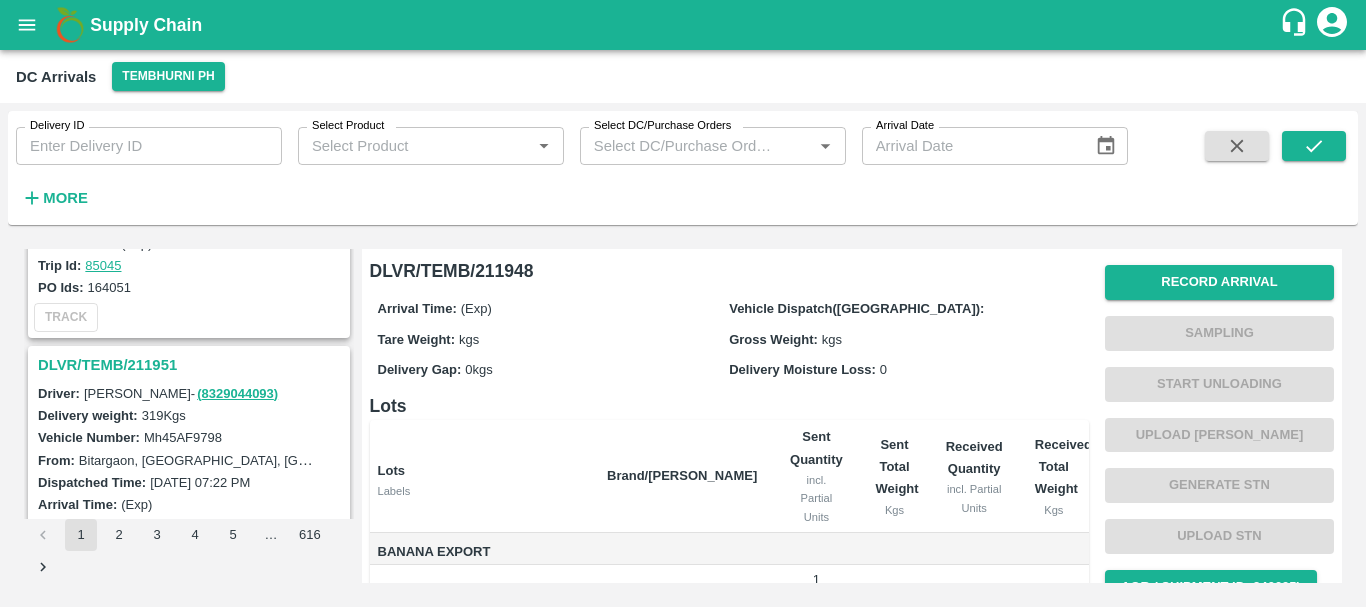 click on "DLVR/TEMB/211951" at bounding box center [192, 365] 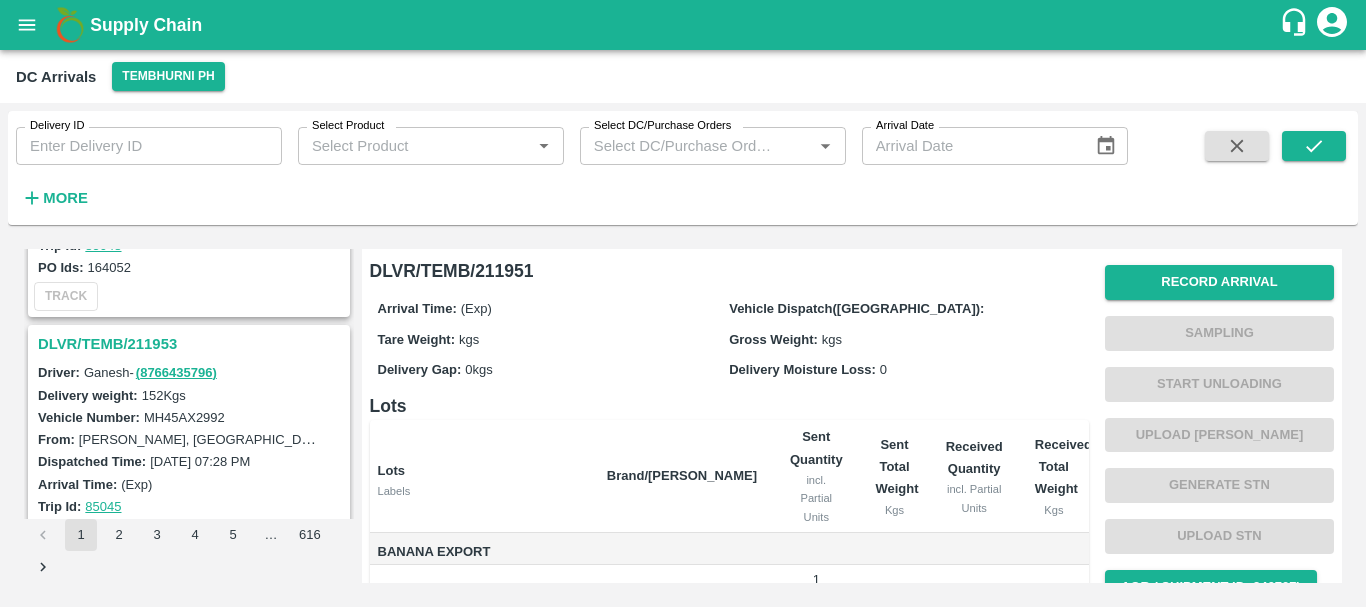 click on "DLVR/TEMB/211953" at bounding box center (192, 344) 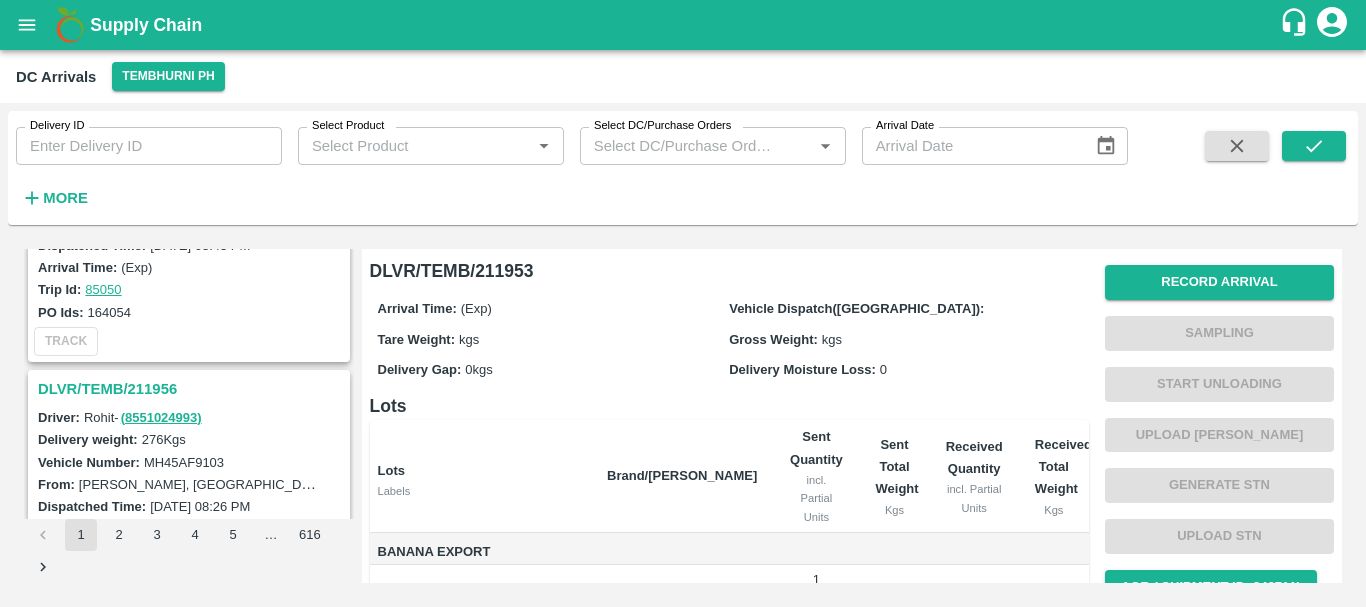 click on "DLVR/TEMB/211956" at bounding box center [192, 389] 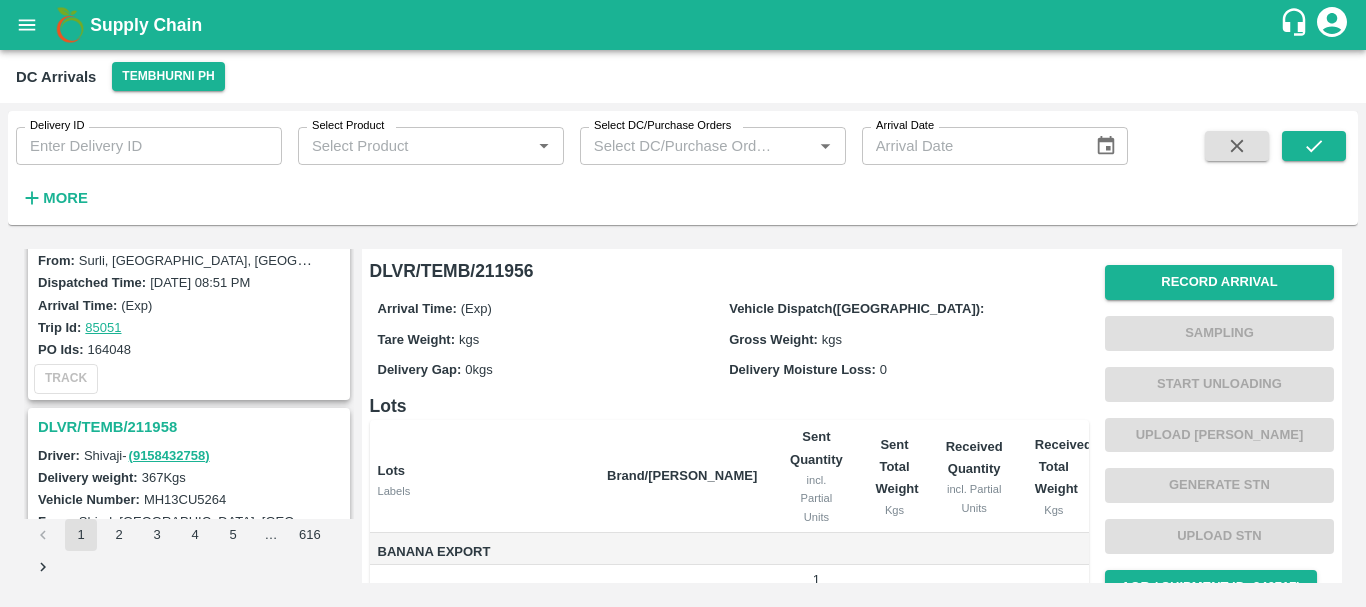 click on "DLVR/TEMB/211958" at bounding box center (192, 427) 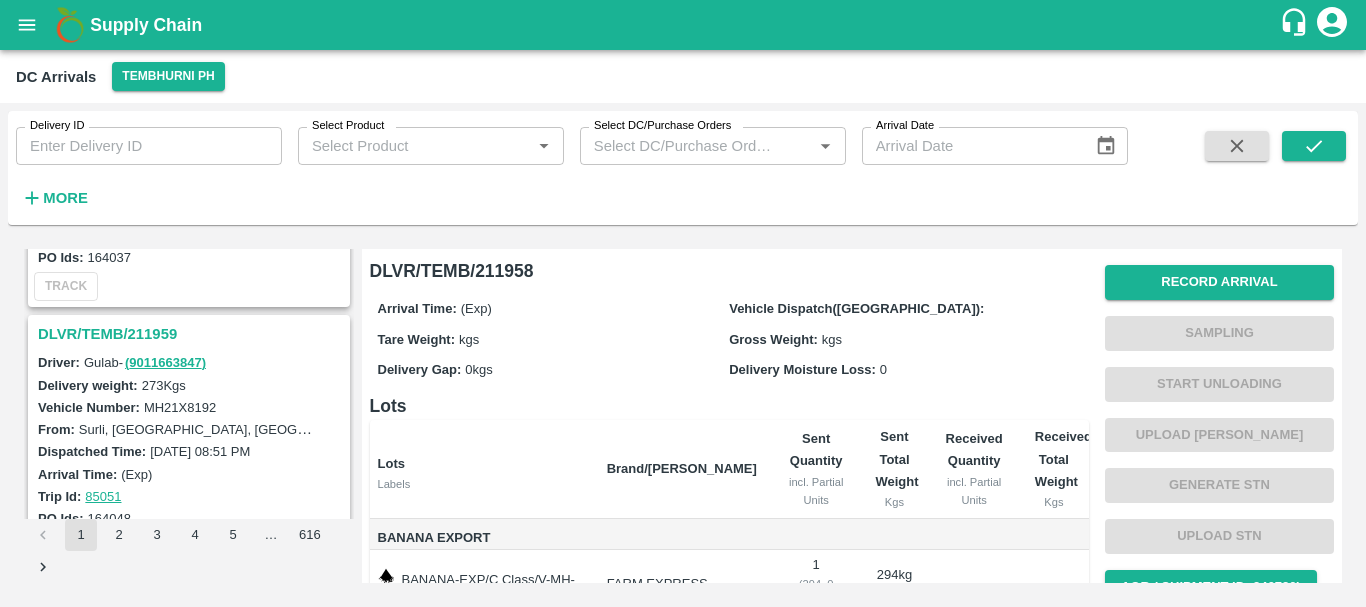 click on "DLVR/TEMB/211959" at bounding box center (192, 334) 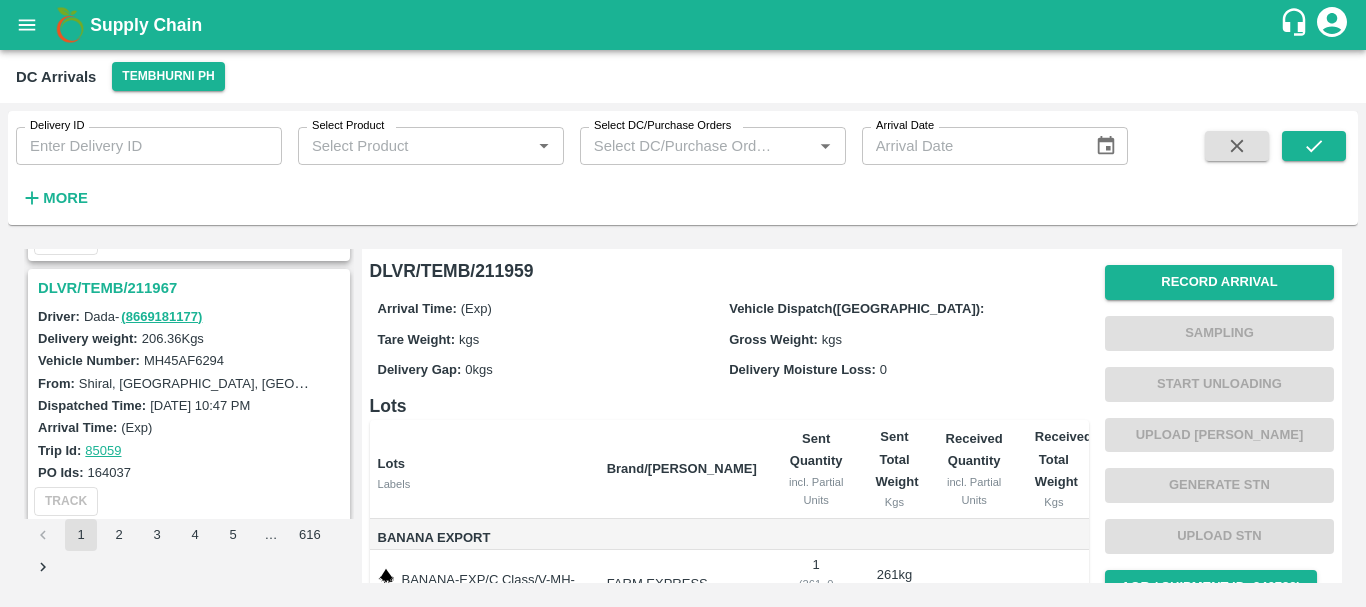click on "DLVR/TEMB/211967" at bounding box center [192, 288] 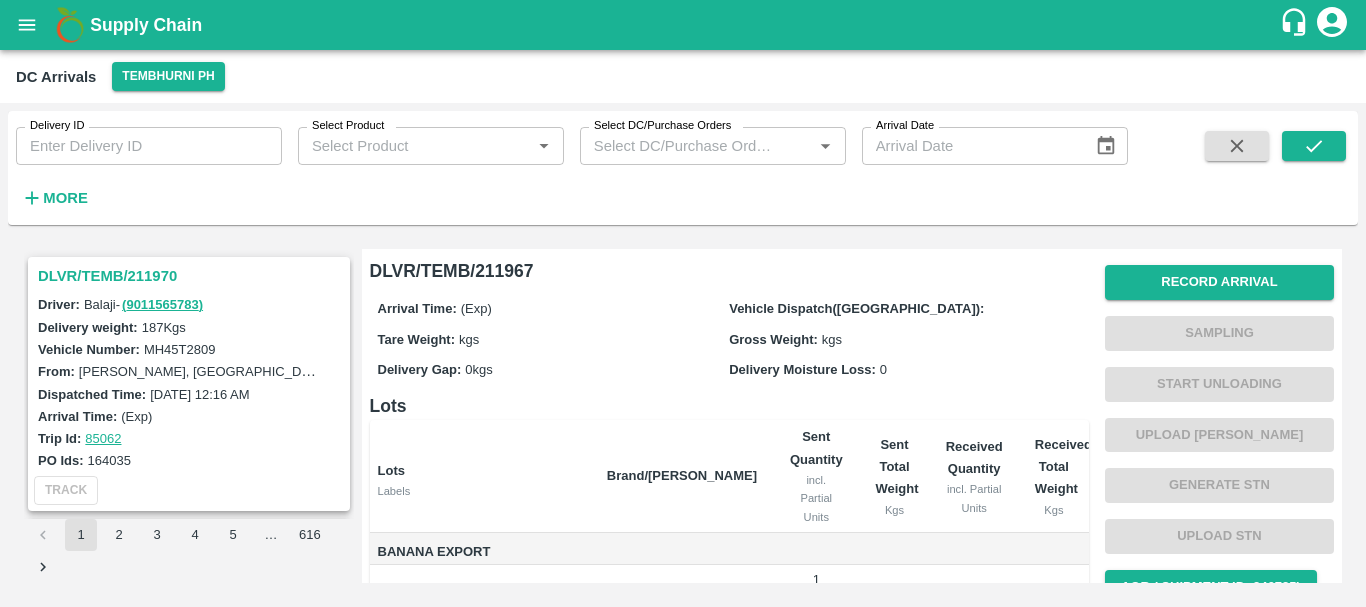 click on "DLVR/TEMB/211970" at bounding box center [192, 276] 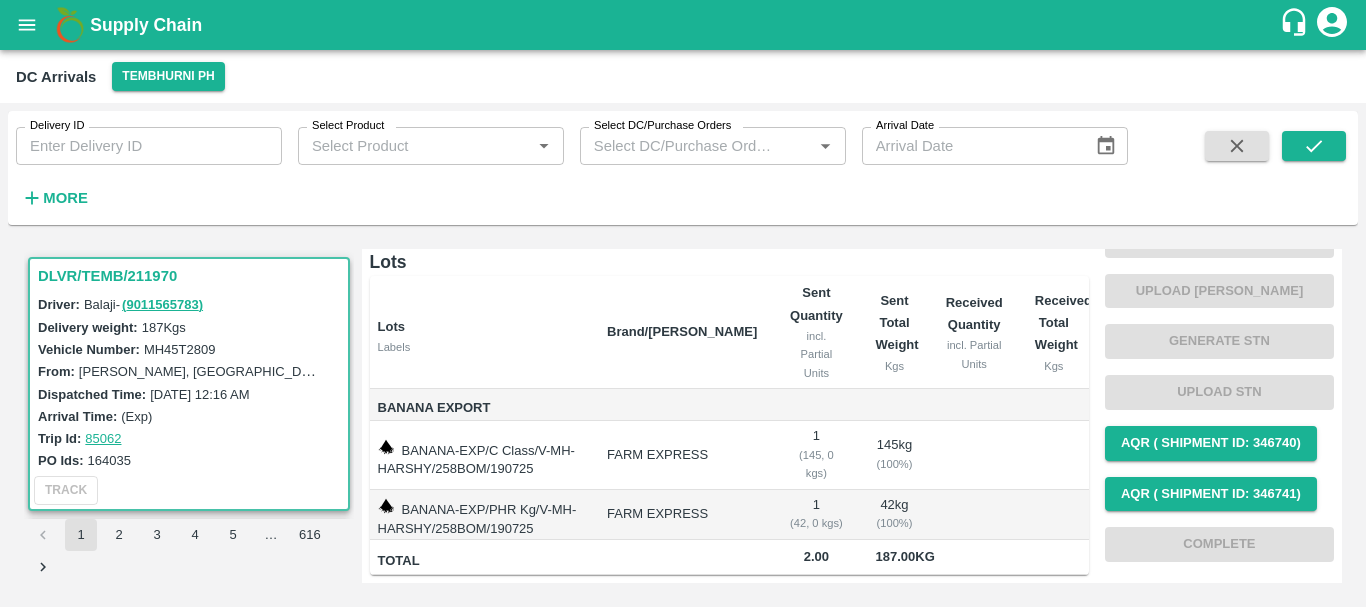 click at bounding box center (27, 25) 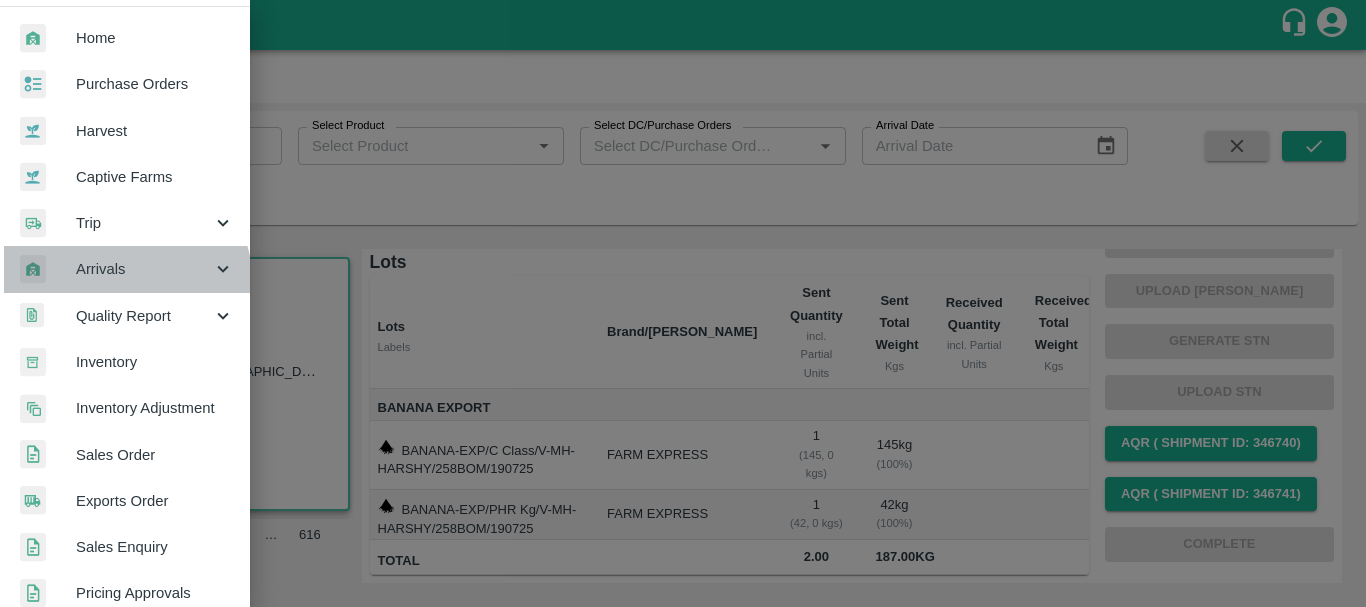 click on "Arrivals" at bounding box center [125, 269] 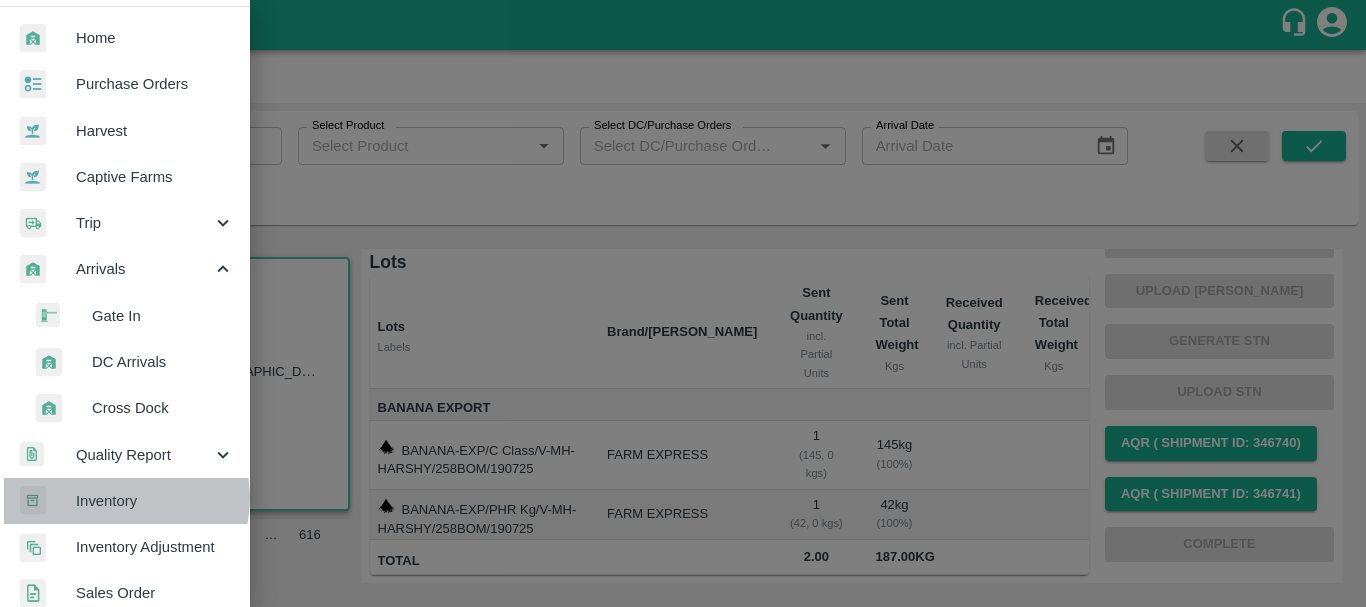 click on "Inventory" at bounding box center (155, 501) 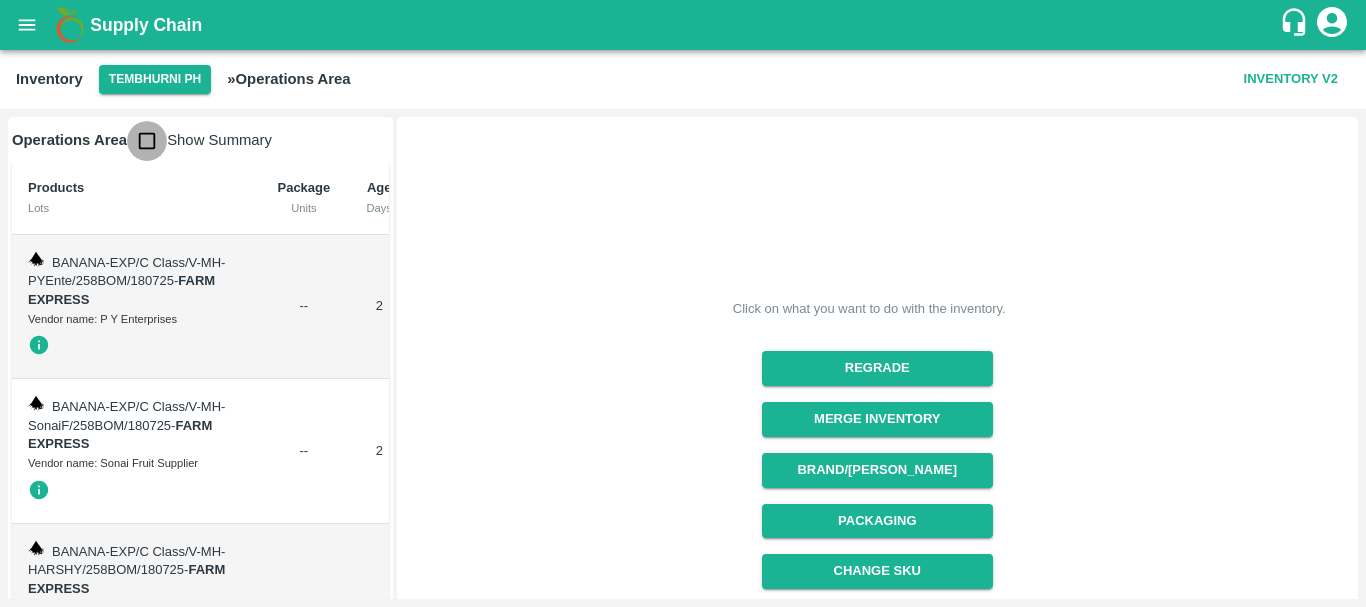 click at bounding box center [147, 141] 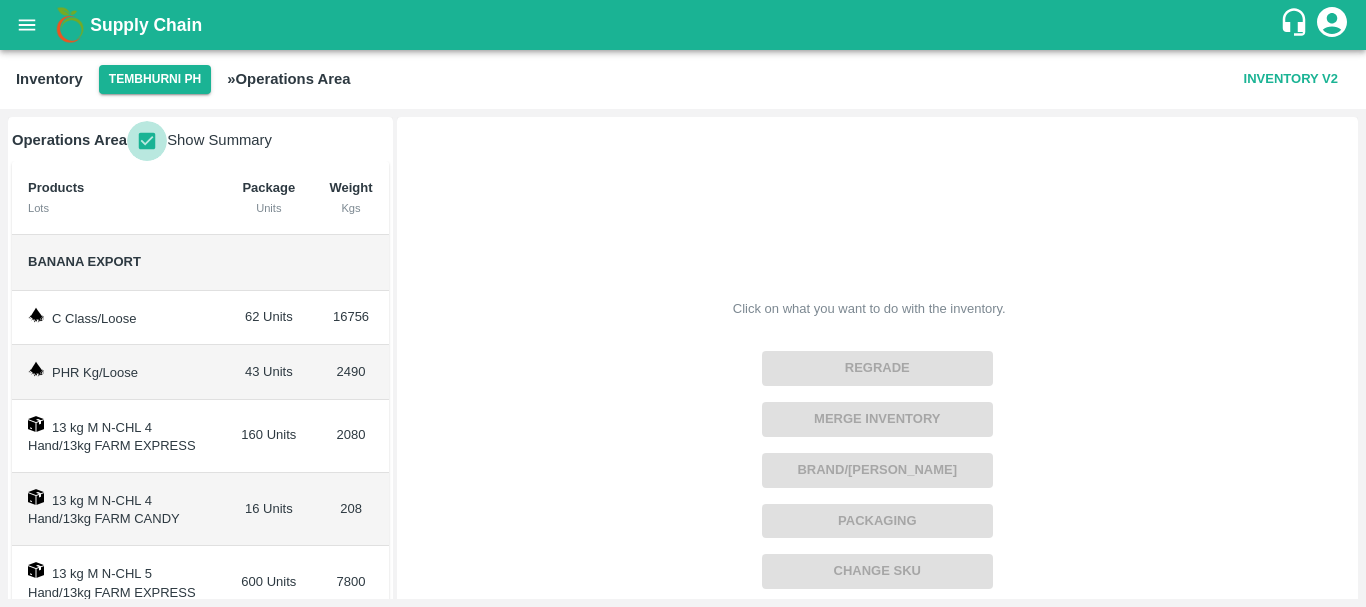 click at bounding box center (147, 141) 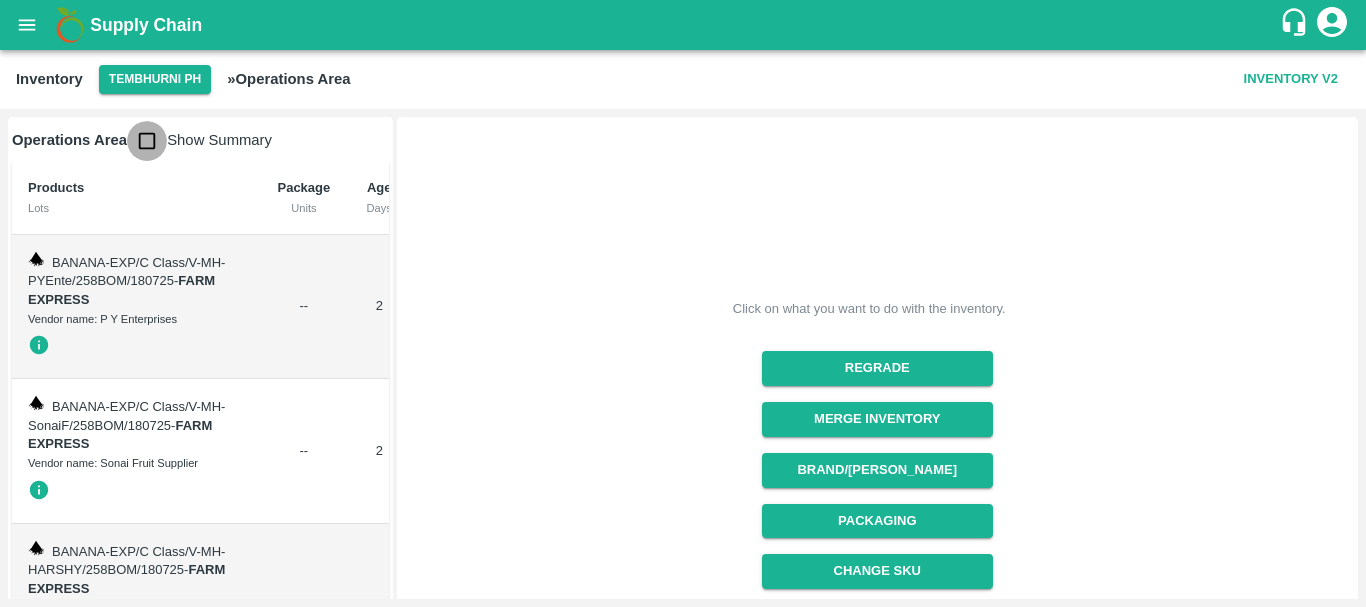 click at bounding box center (147, 141) 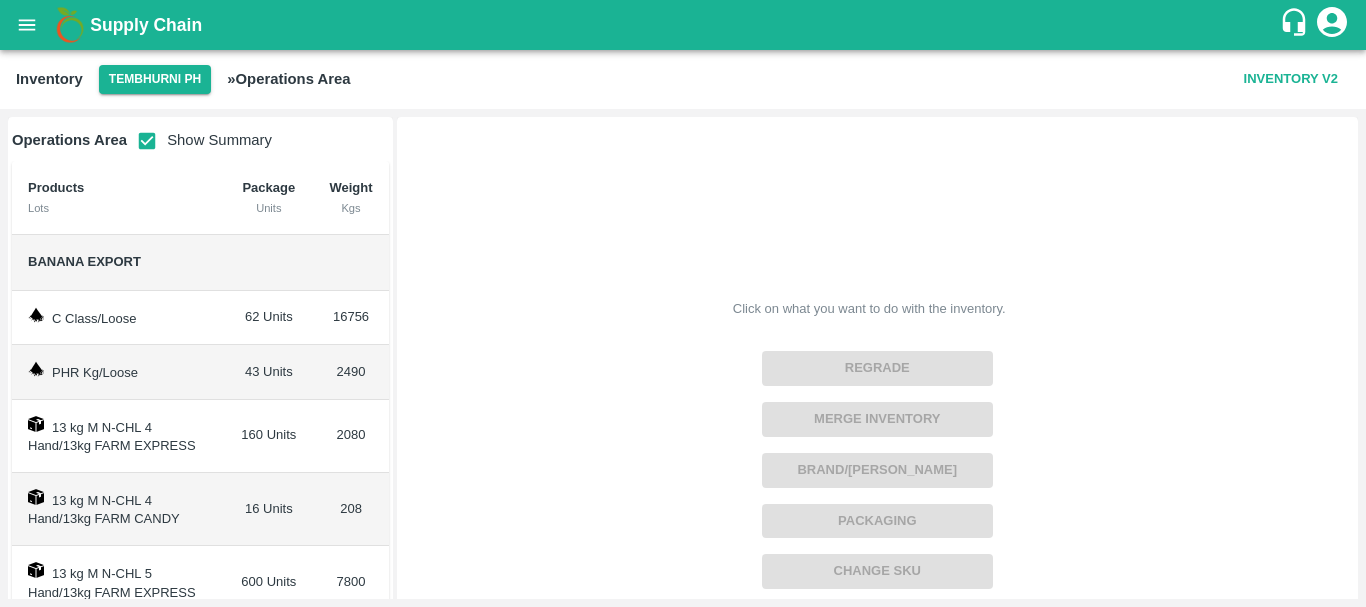 click at bounding box center [147, 141] 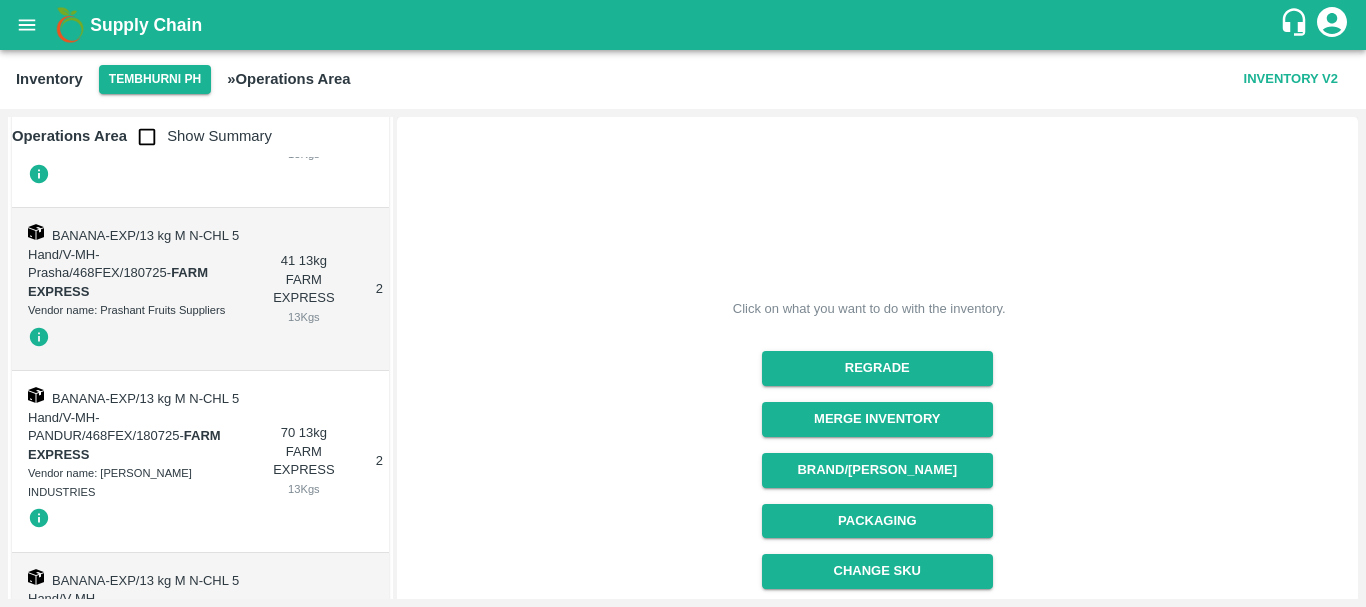 scroll, scrollTop: 21125, scrollLeft: 0, axis: vertical 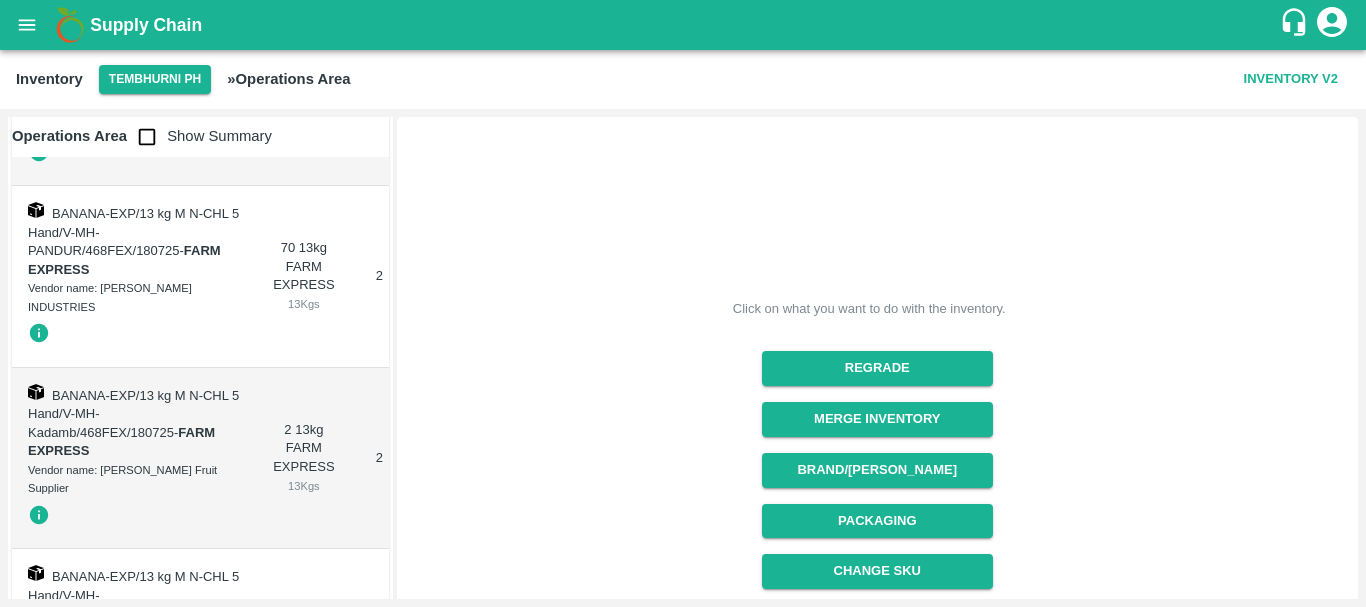 click on "BANANA-EXP/13 kg M N-CHL 4 Hand/V-MH-HARSHY/468FEX/180725 -  FARM EXPRESS Vendor name: HARSHYOGFARMER PRODUCER COMPANY LIMITED" at bounding box center (134, -3388) 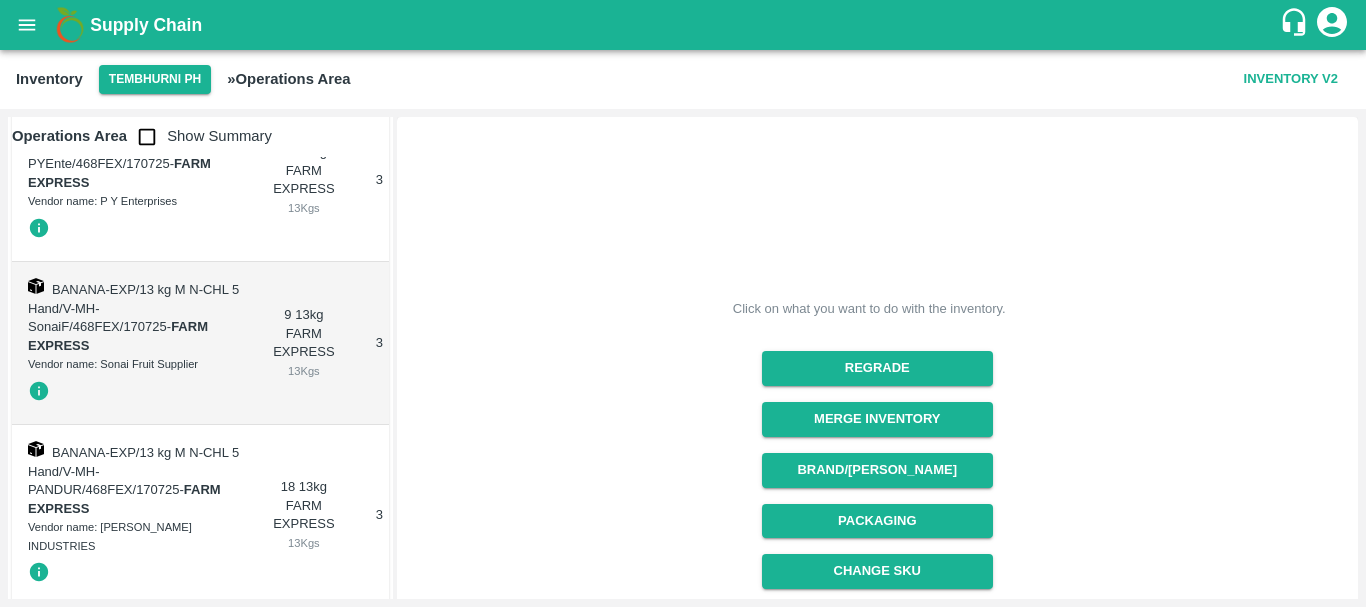 scroll, scrollTop: 22462, scrollLeft: 0, axis: vertical 